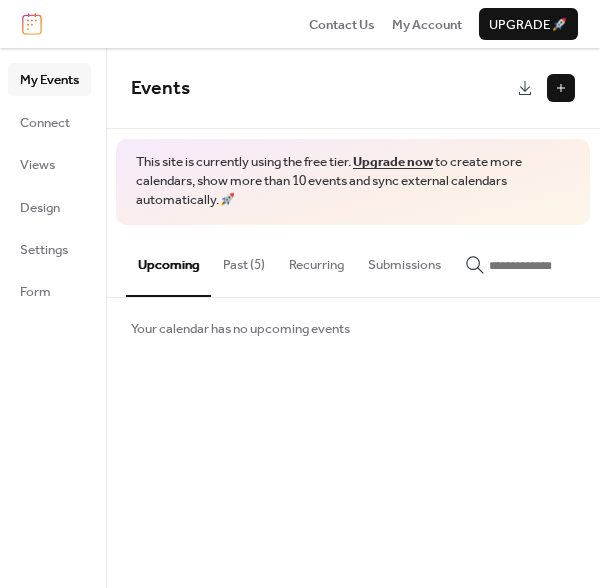 scroll, scrollTop: 0, scrollLeft: 0, axis: both 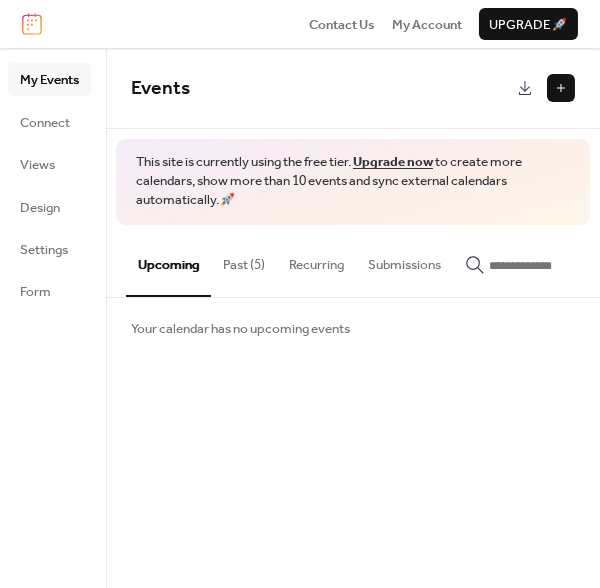 click at bounding box center [561, 88] 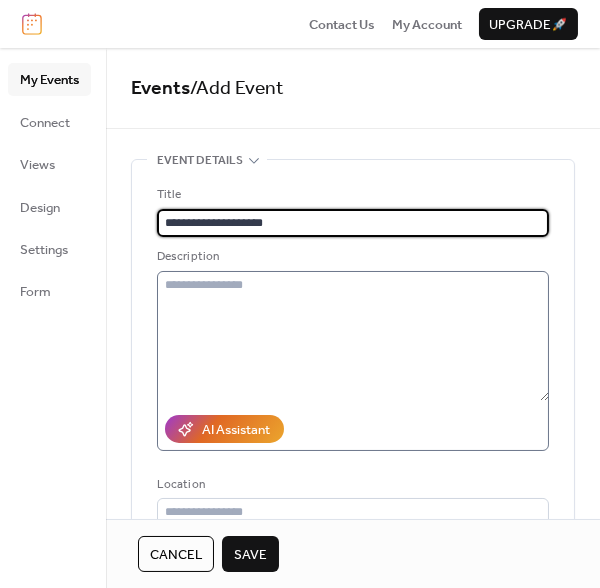 type on "**********" 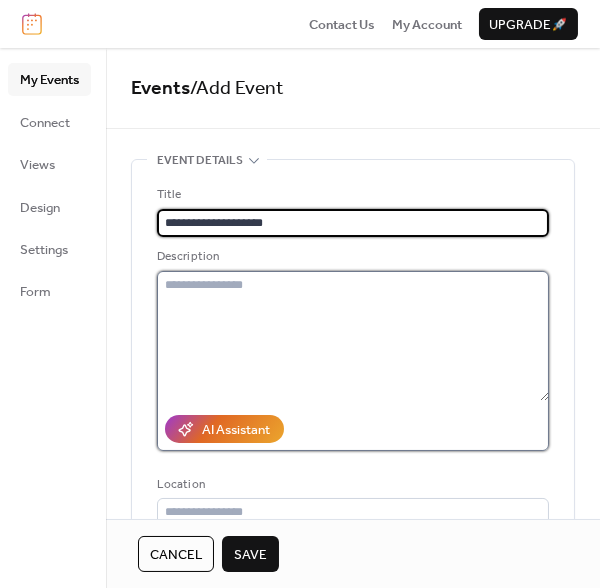 click at bounding box center [353, 336] 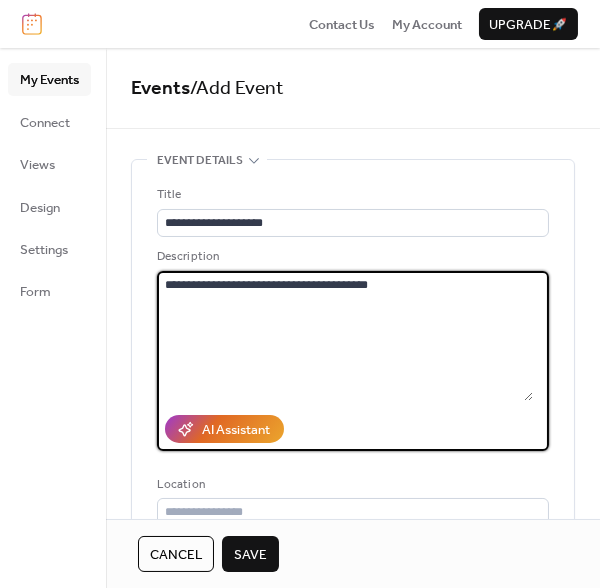 click on "**********" at bounding box center [345, 336] 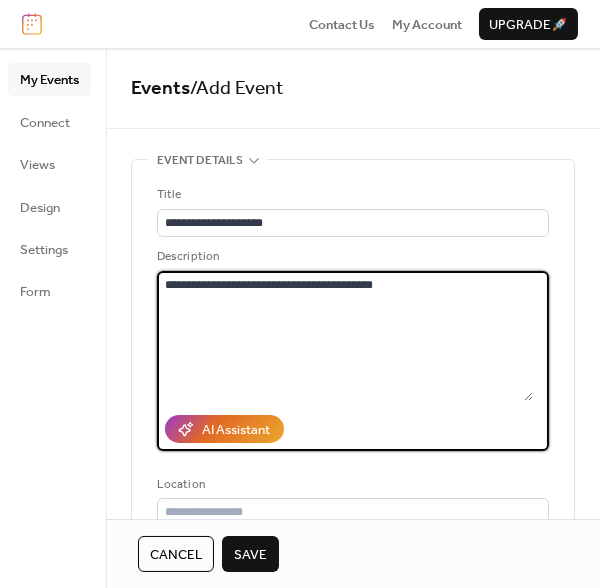 click on "**********" at bounding box center [345, 336] 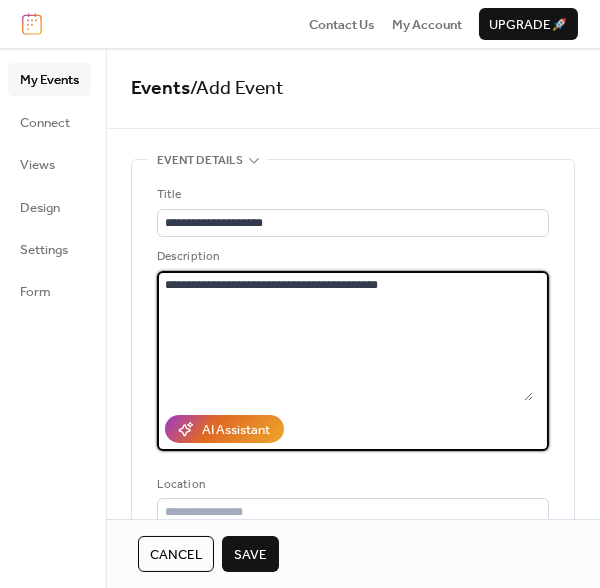 click on "**********" at bounding box center (345, 336) 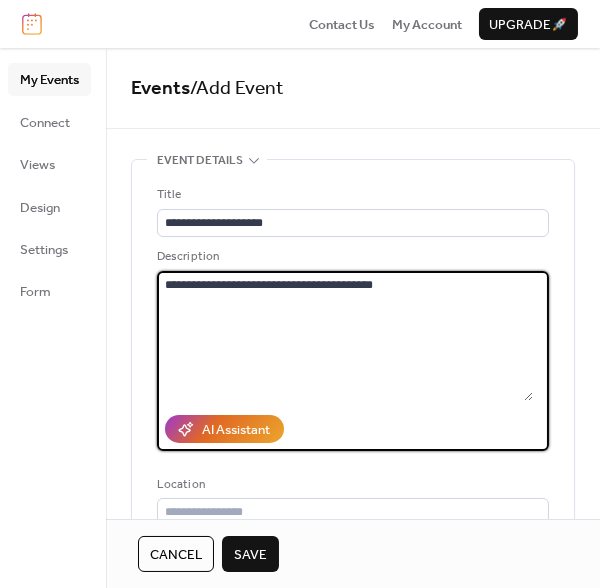 click on "**********" at bounding box center [345, 336] 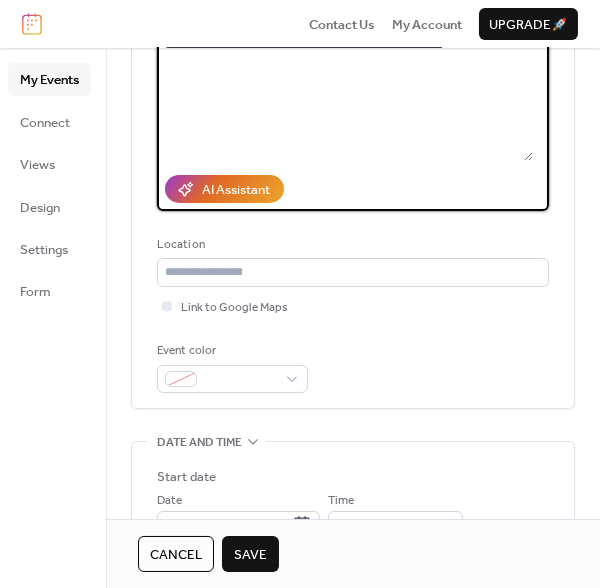 scroll, scrollTop: 115, scrollLeft: 0, axis: vertical 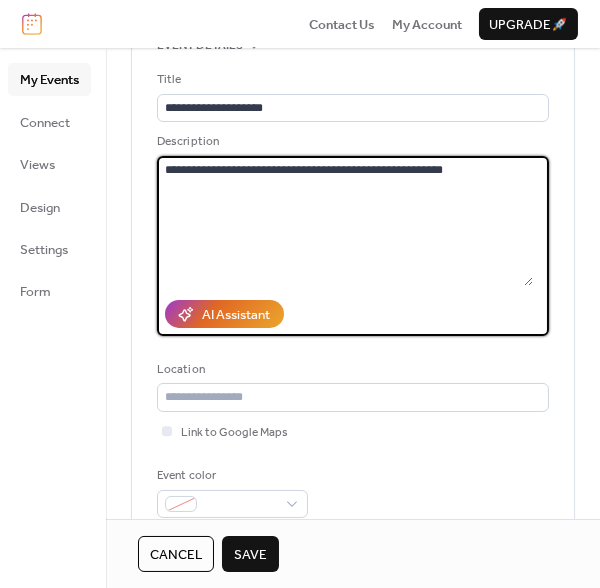 type on "**********" 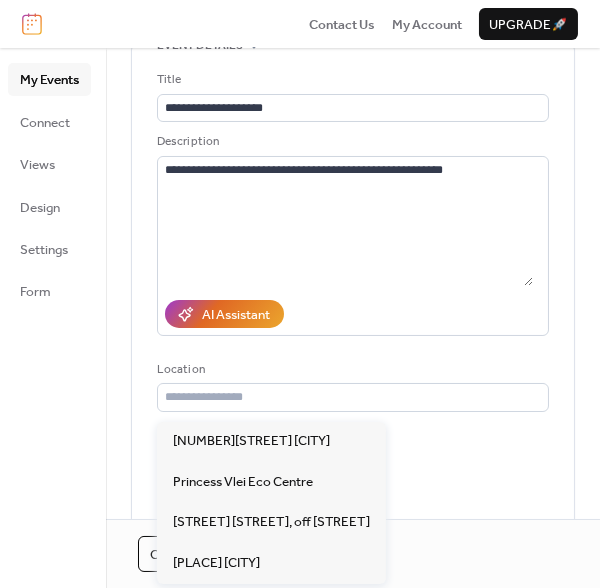 click on "Location" at bounding box center (351, 370) 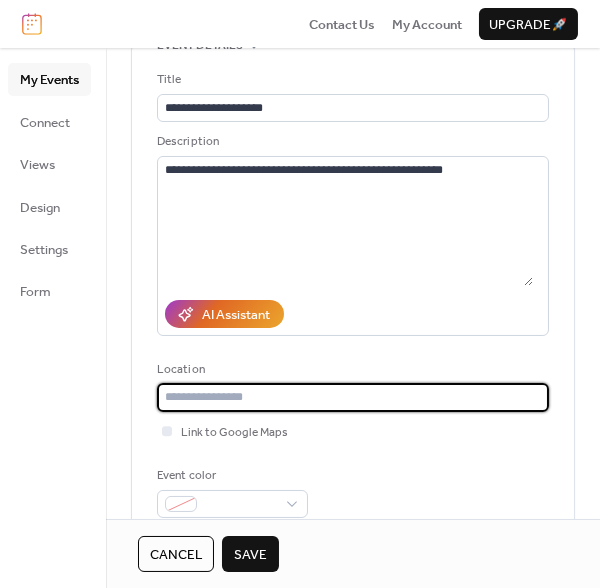 click at bounding box center (353, 397) 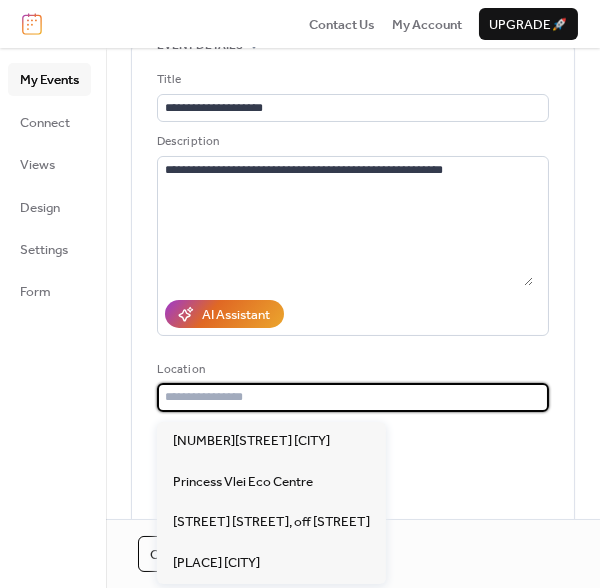click at bounding box center (353, 397) 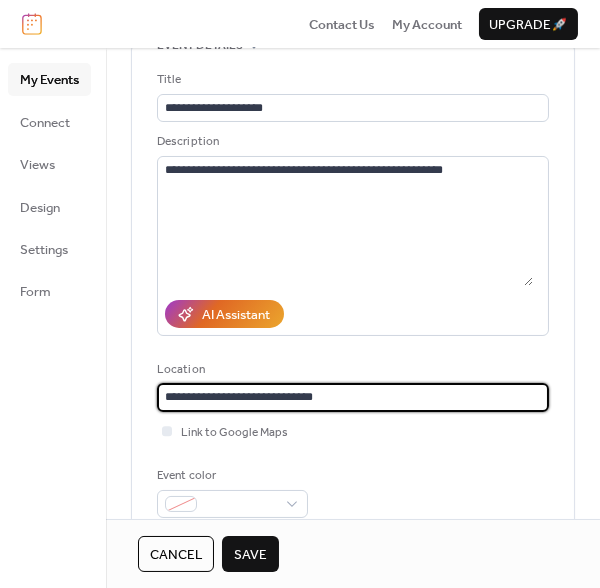 type on "**********" 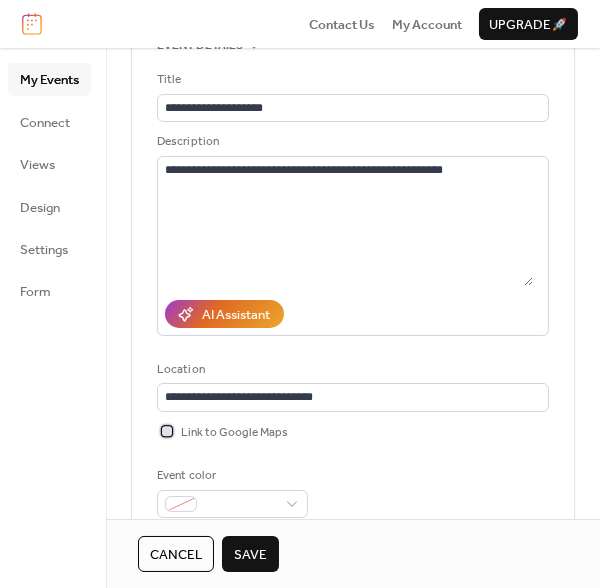 click at bounding box center (167, 431) 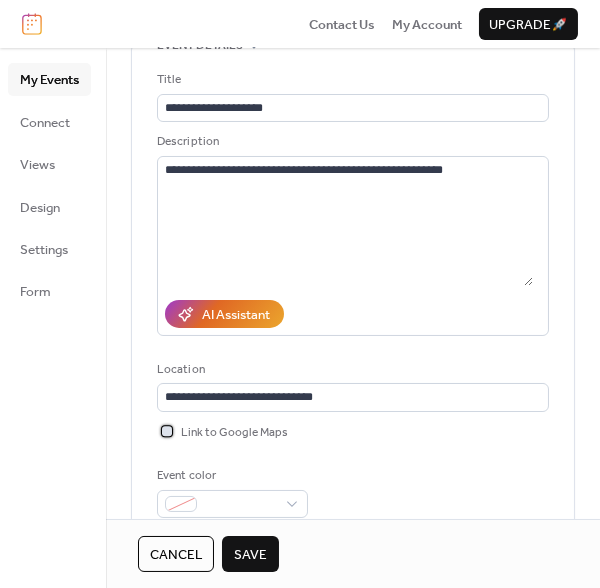click at bounding box center (167, 431) 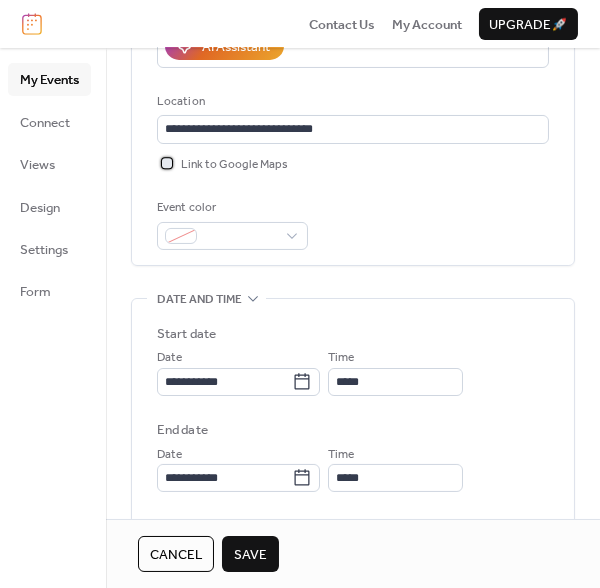 scroll, scrollTop: 387, scrollLeft: 0, axis: vertical 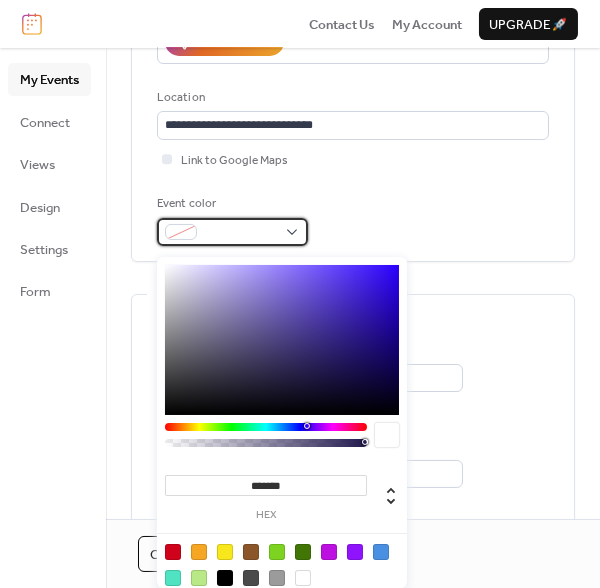 click at bounding box center (240, 233) 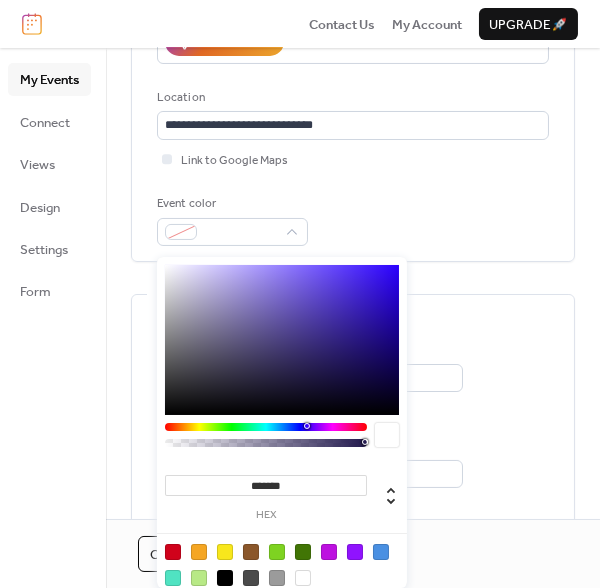 type on "*******" 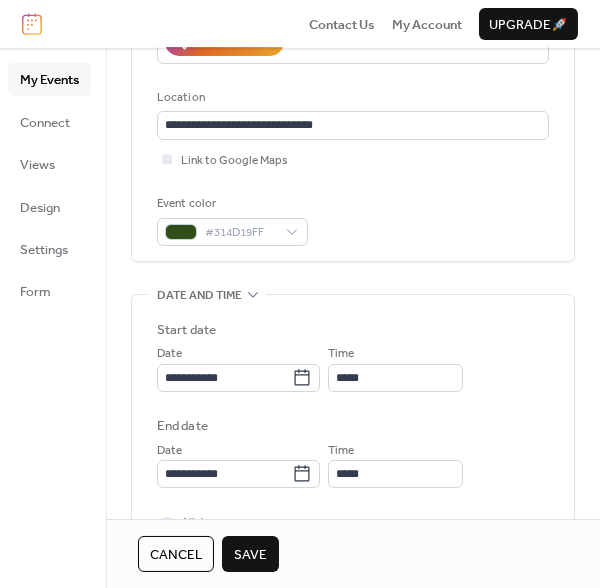click on "Event color #314D19FF" at bounding box center [353, 220] 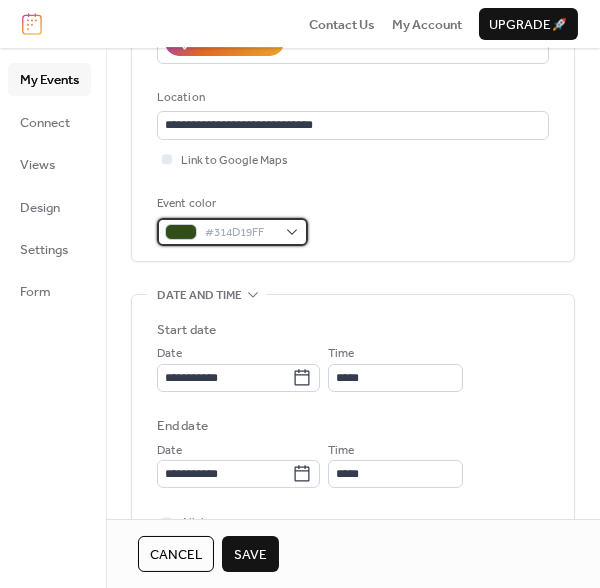 click on "#314D19FF" at bounding box center [232, 232] 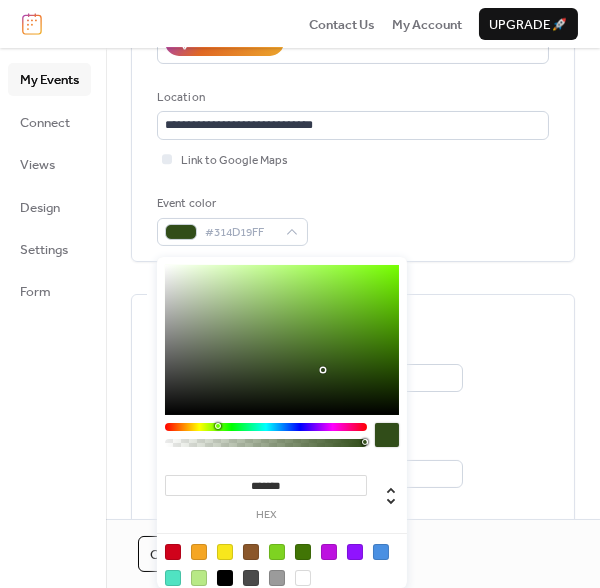 type on "*******" 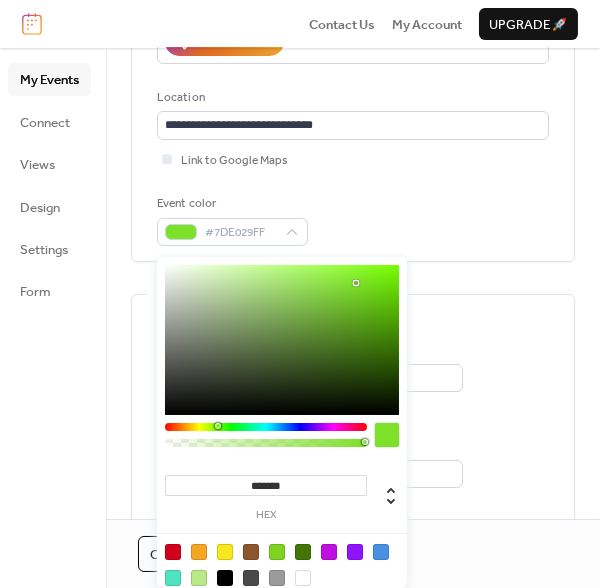 click at bounding box center [282, 340] 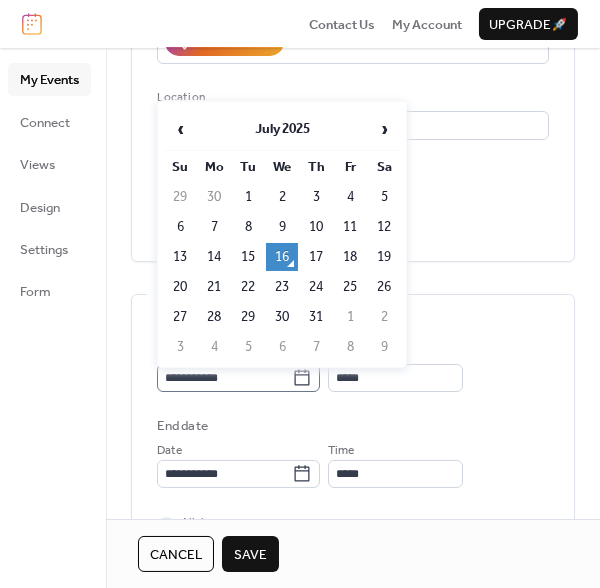 click 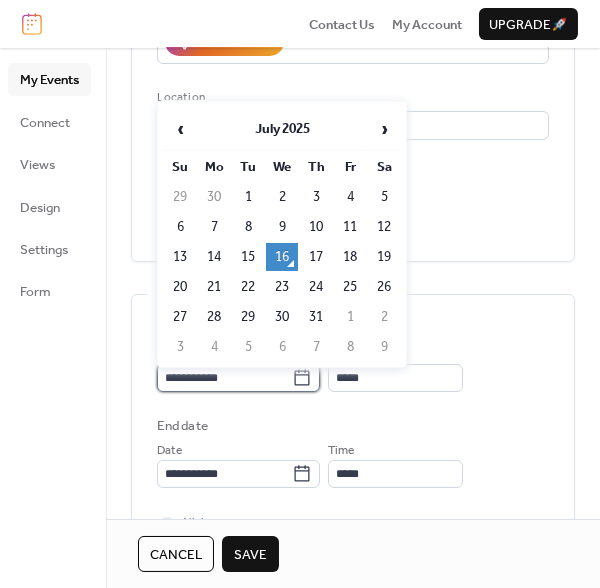 click on "**********" at bounding box center (224, 378) 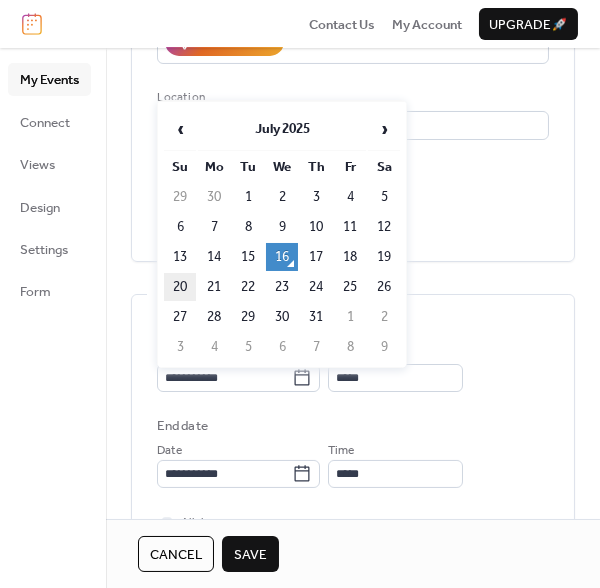 click on "20" at bounding box center (180, 287) 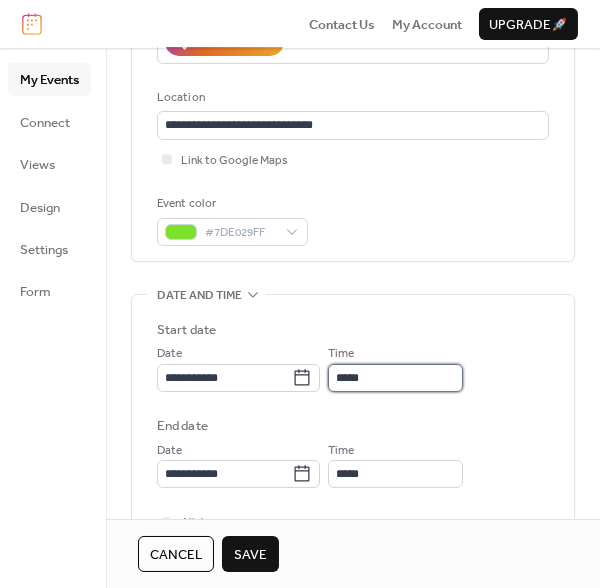 click on "*****" at bounding box center (395, 378) 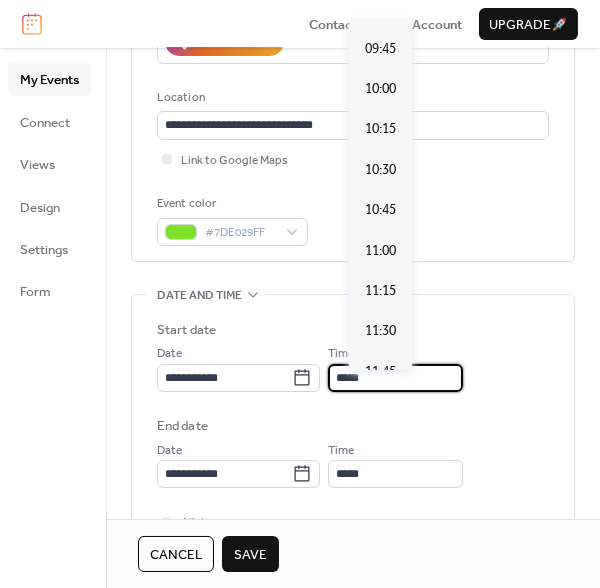 scroll, scrollTop: 1560, scrollLeft: 0, axis: vertical 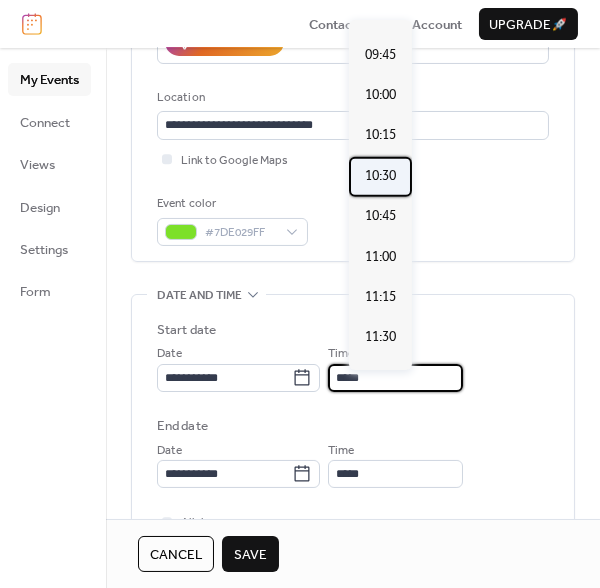 click on "10:30" at bounding box center [380, 176] 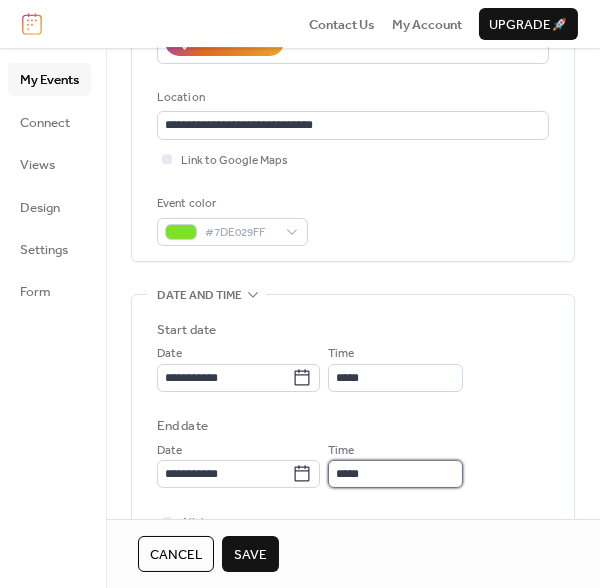click on "*****" at bounding box center (395, 474) 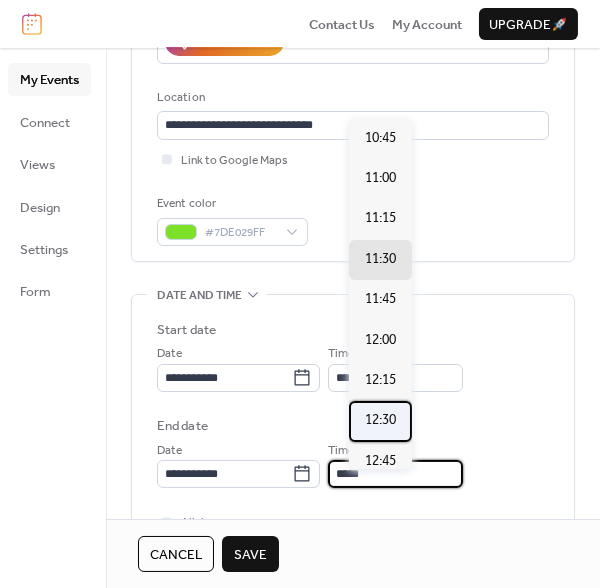 click on "12:30" at bounding box center (380, 420) 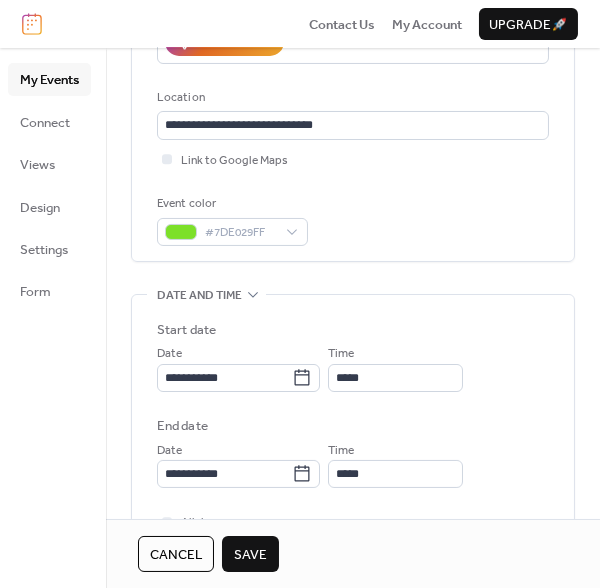 type on "*****" 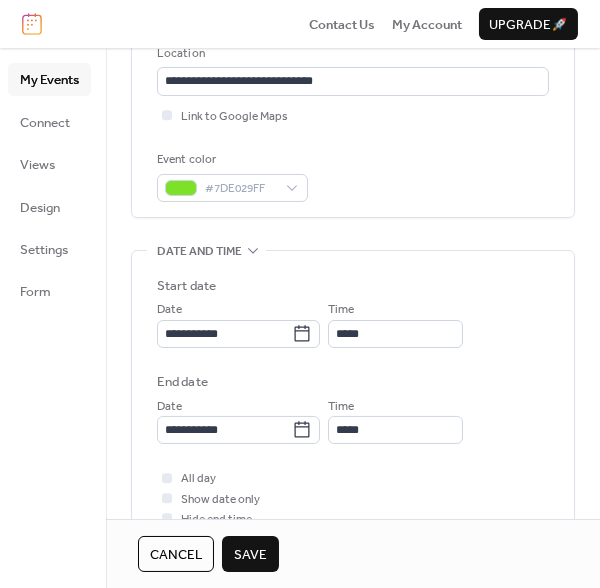 scroll, scrollTop: 439, scrollLeft: 0, axis: vertical 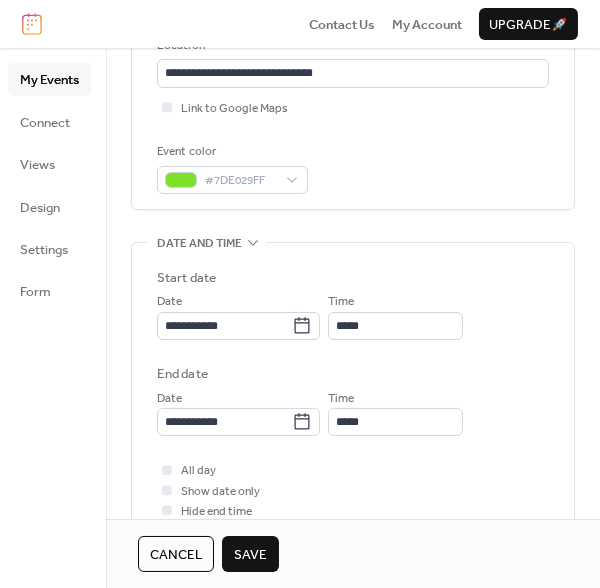 click on "Save" at bounding box center (250, 555) 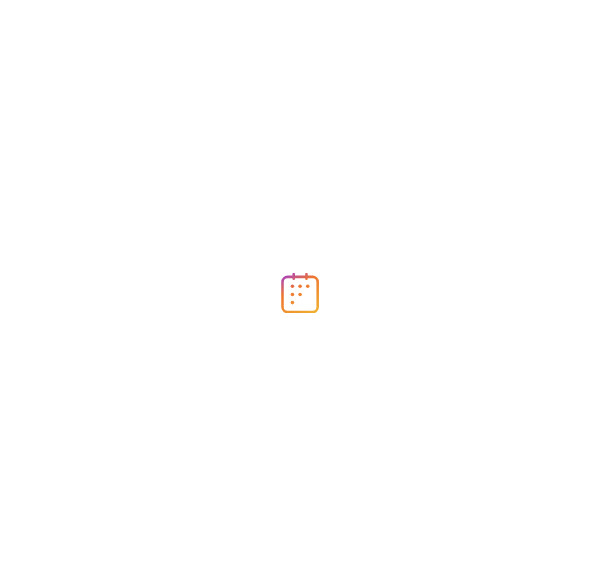 scroll, scrollTop: 0, scrollLeft: 0, axis: both 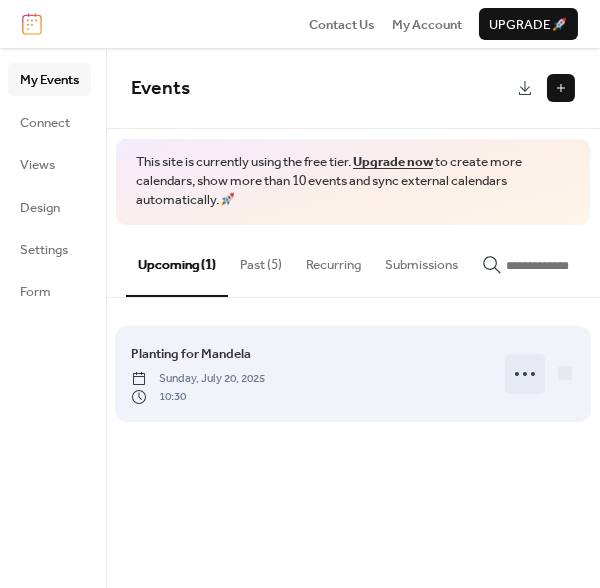 click 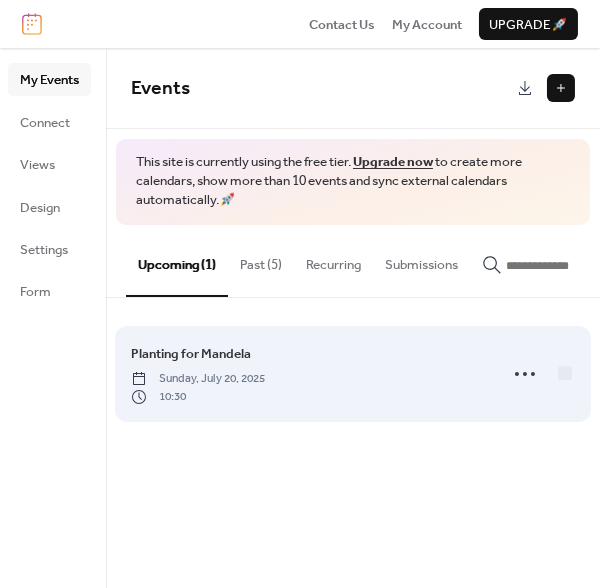 click on "Planting for Mandela Sunday, [MONTH] 20, 2025 10:30" at bounding box center (308, 374) 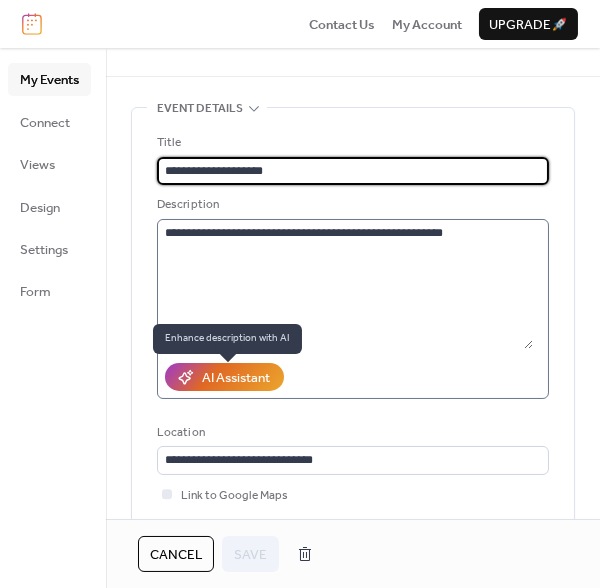 scroll, scrollTop: 105, scrollLeft: 0, axis: vertical 